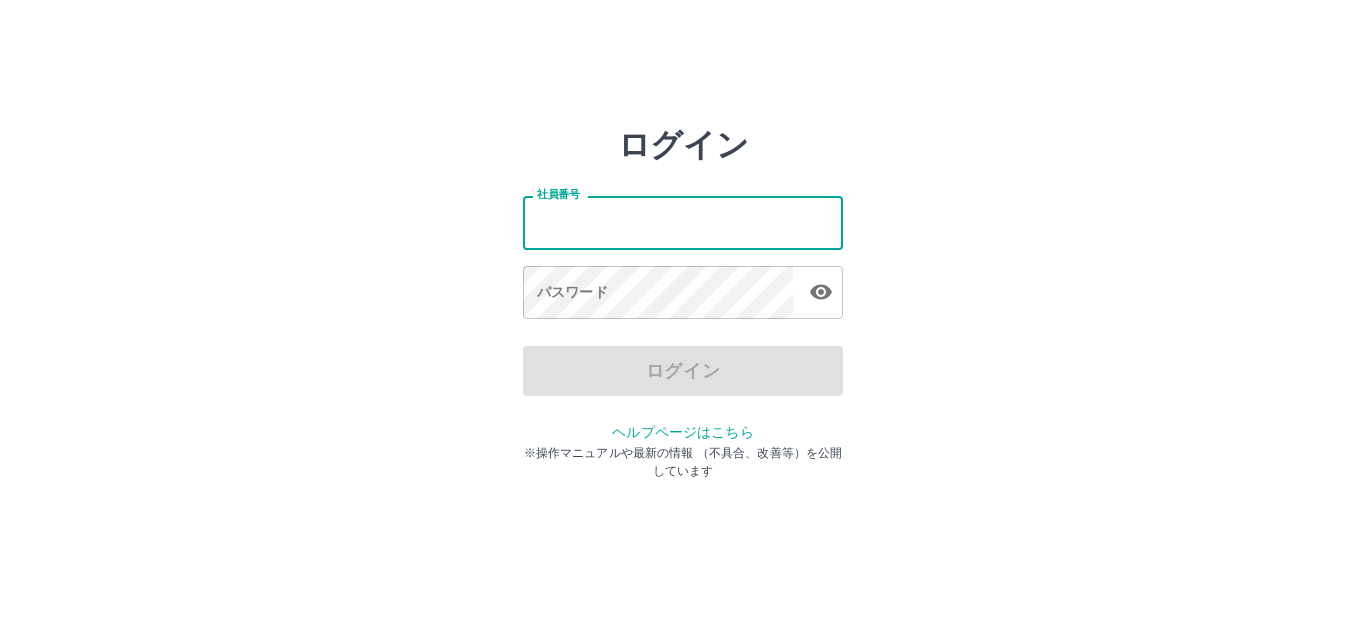 scroll, scrollTop: 0, scrollLeft: 0, axis: both 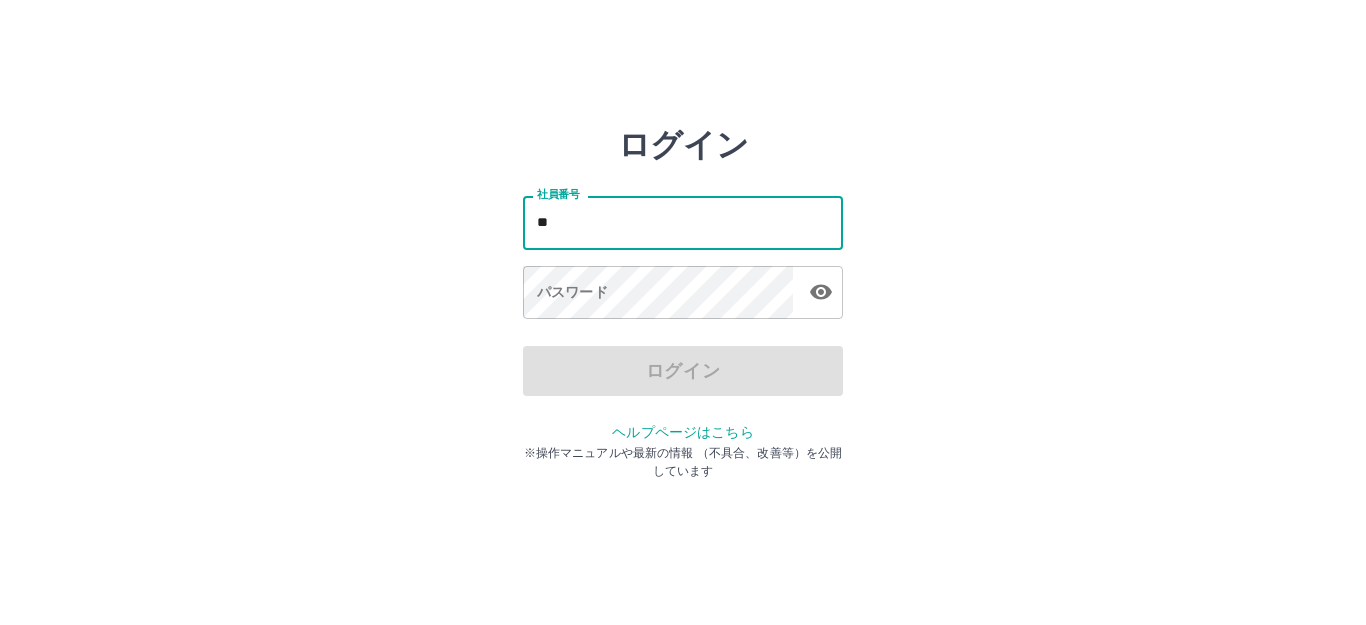 type on "*" 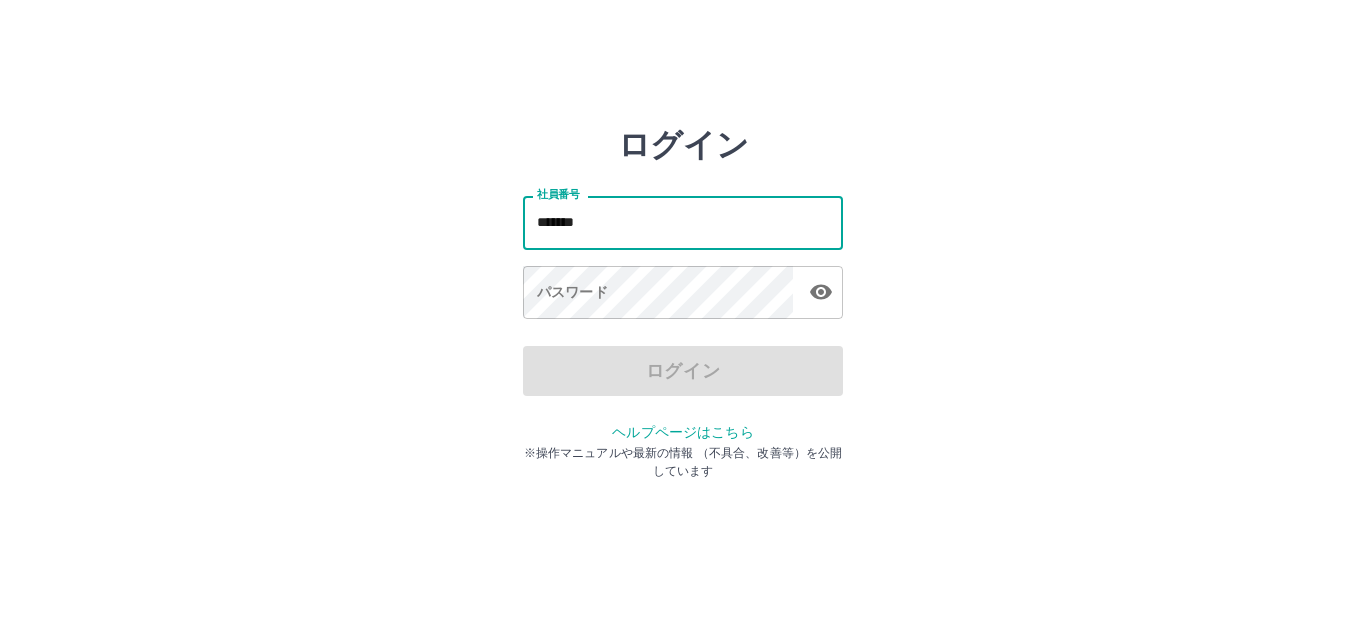 type on "*******" 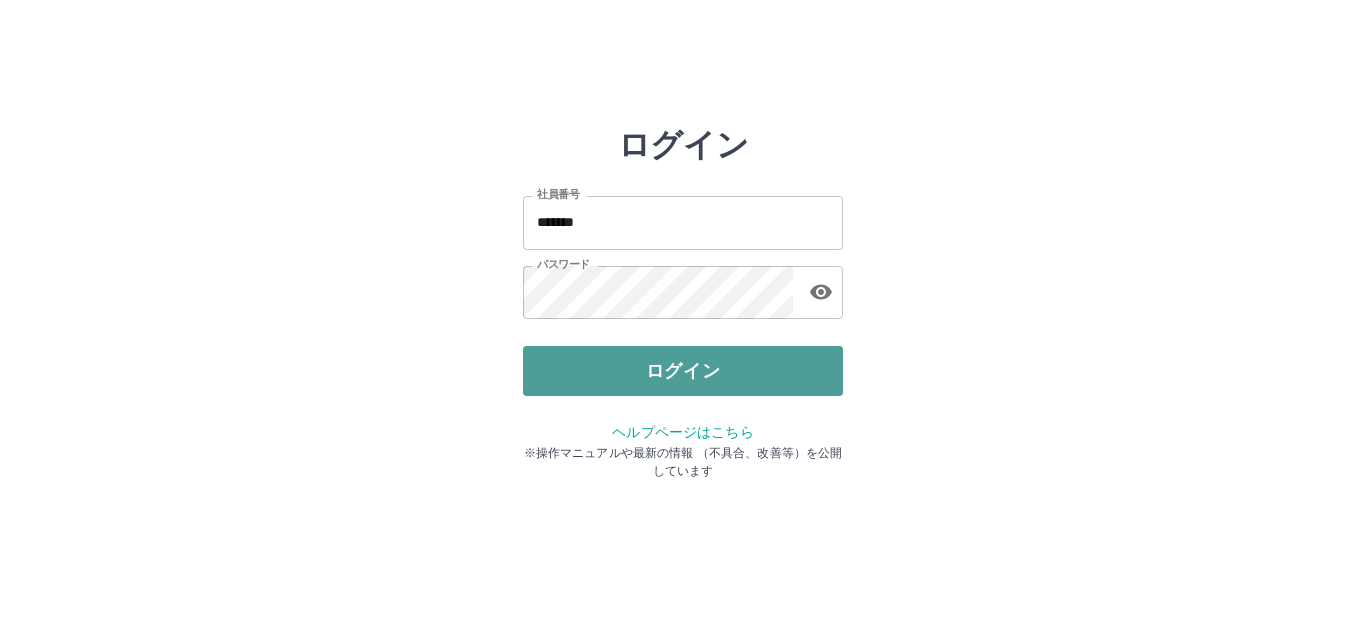 click on "ログイン" at bounding box center [683, 371] 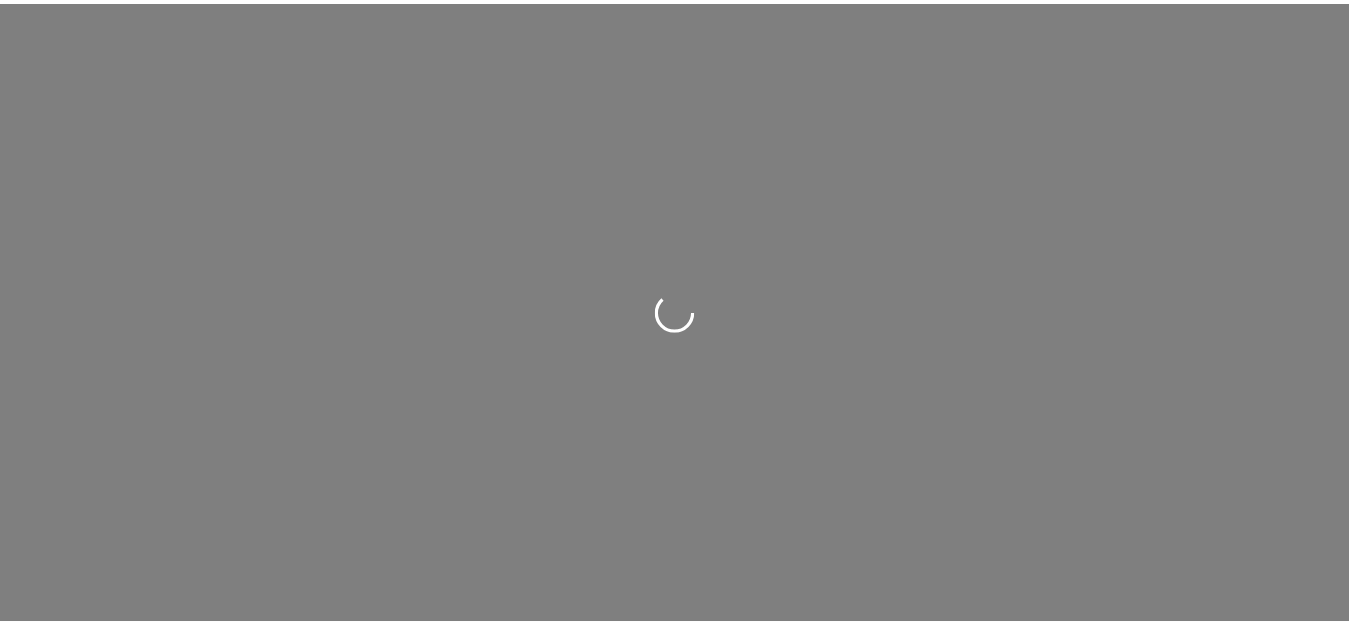 scroll, scrollTop: 0, scrollLeft: 0, axis: both 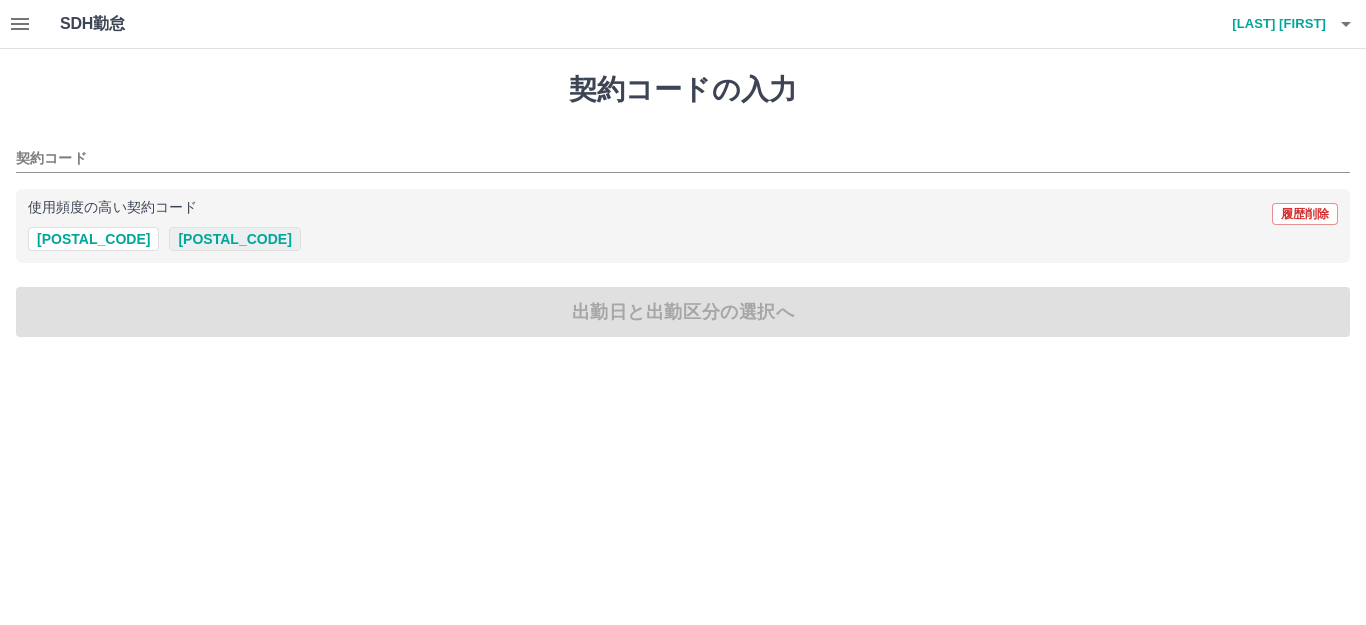 click on "[POSTAL_CODE]" at bounding box center (234, 239) 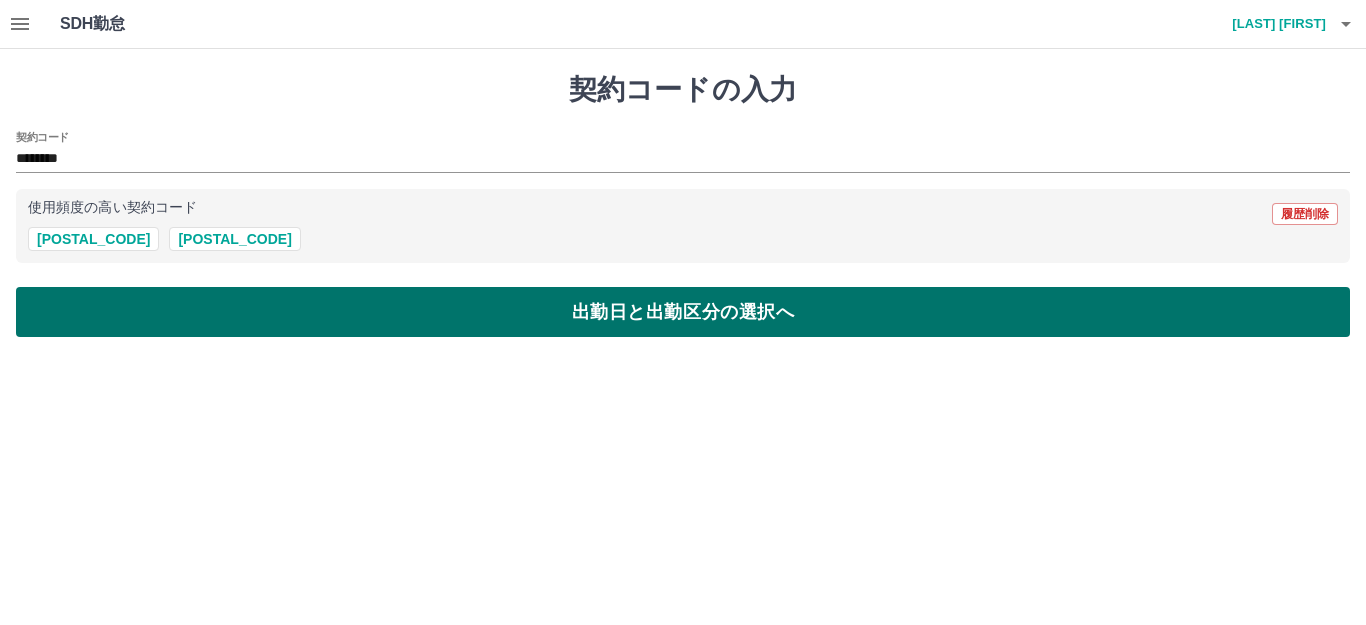 click on "出勤日と出勤区分の選択へ" at bounding box center (683, 312) 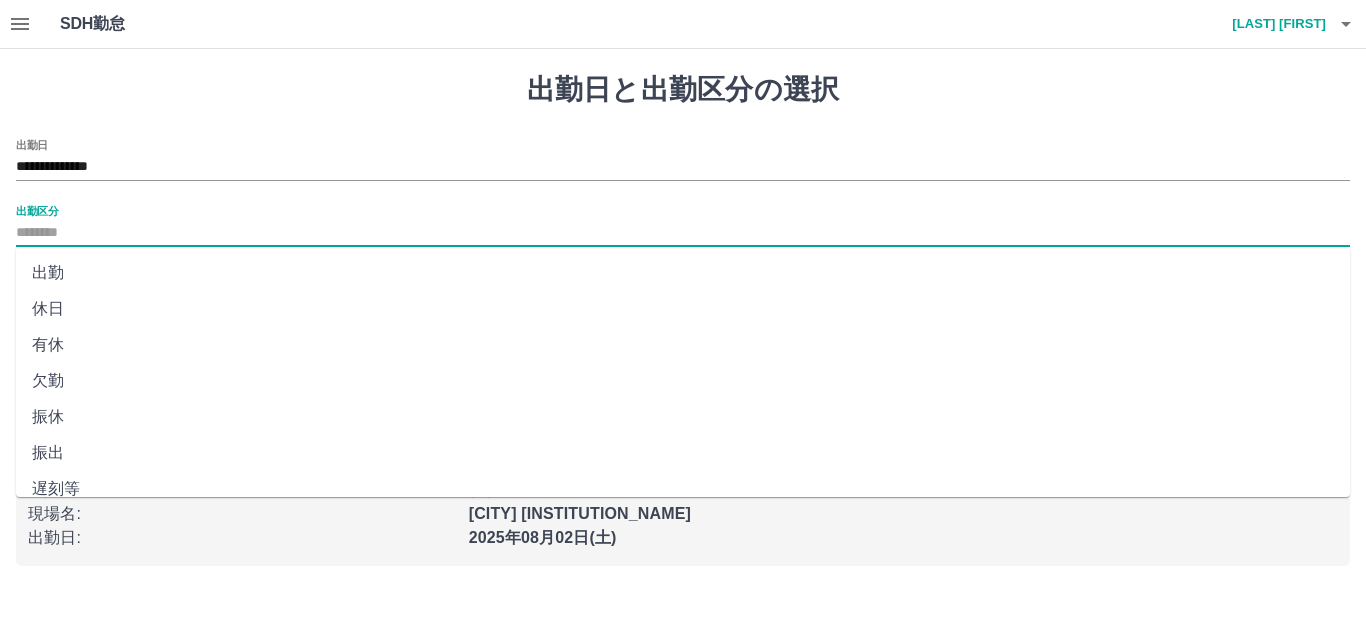 click on "出勤区分" at bounding box center [683, 233] 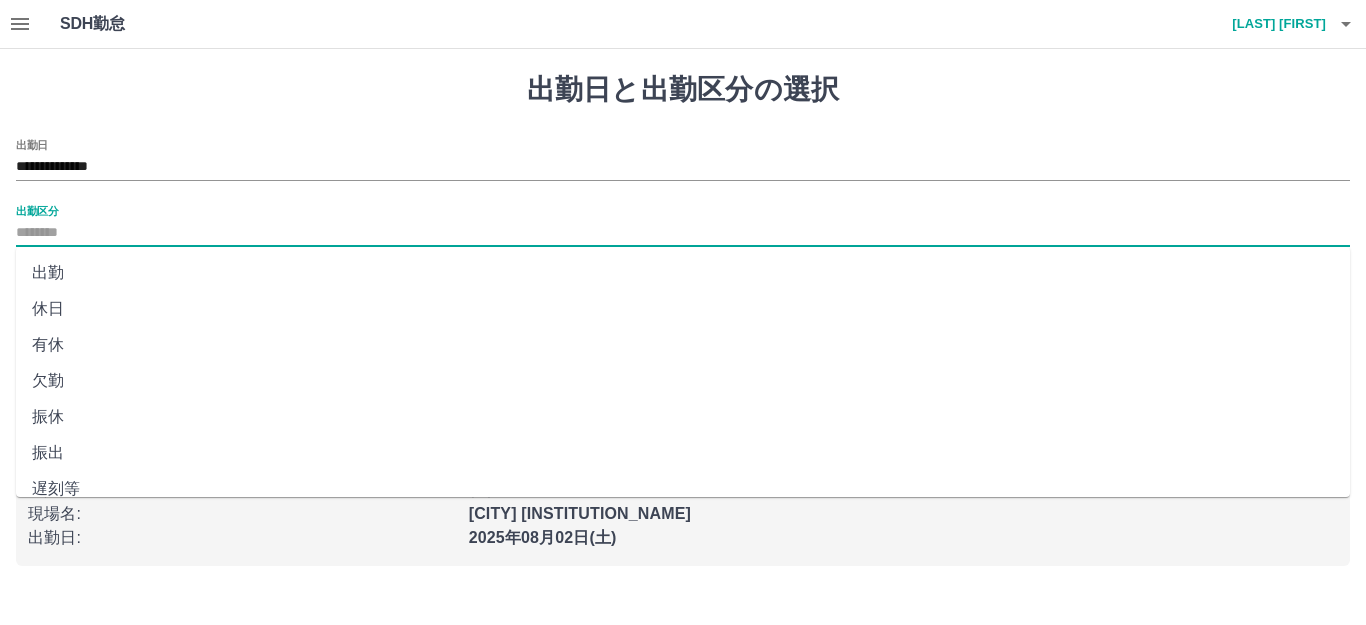 click on "出勤" at bounding box center (683, 273) 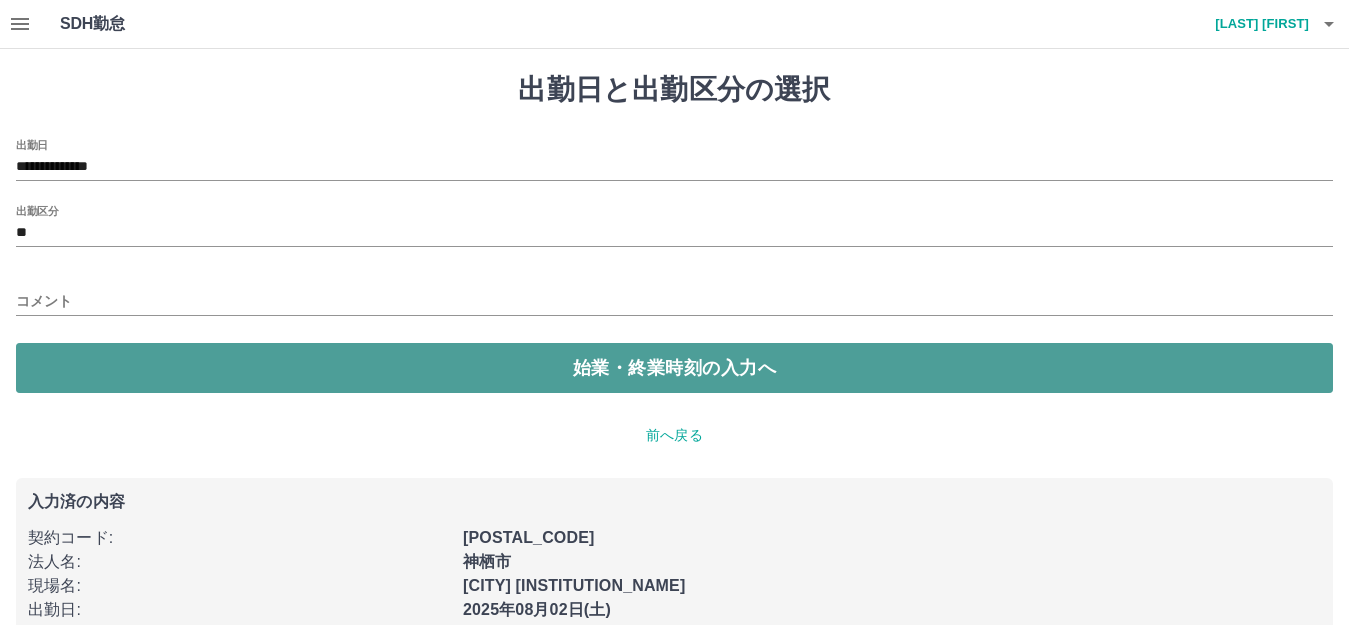 click on "始業・終業時刻の入力へ" at bounding box center [674, 368] 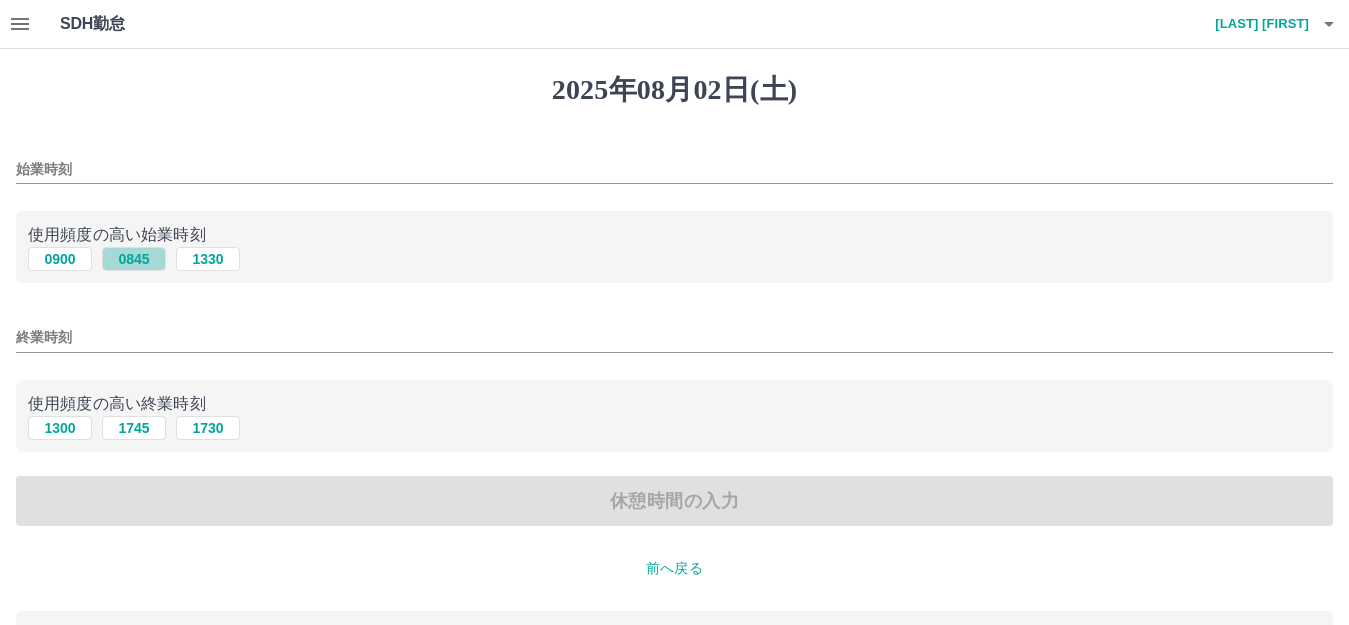 click on "0845" at bounding box center [134, 259] 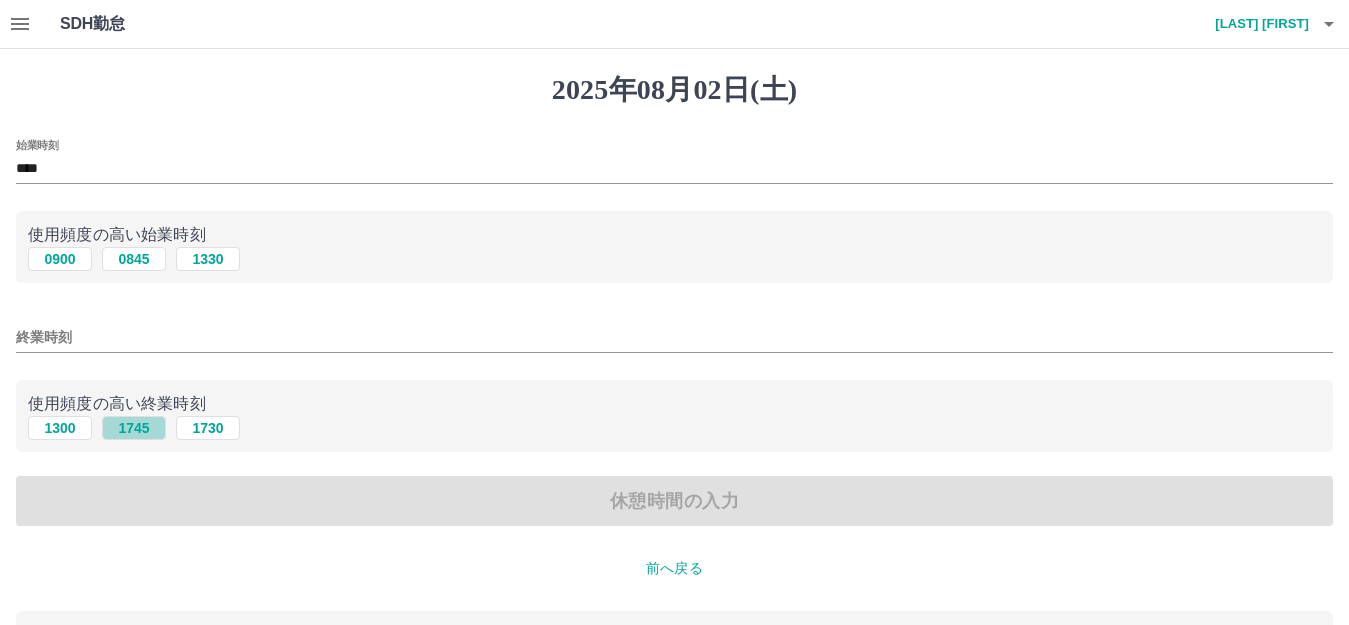 click on "1745" at bounding box center (134, 428) 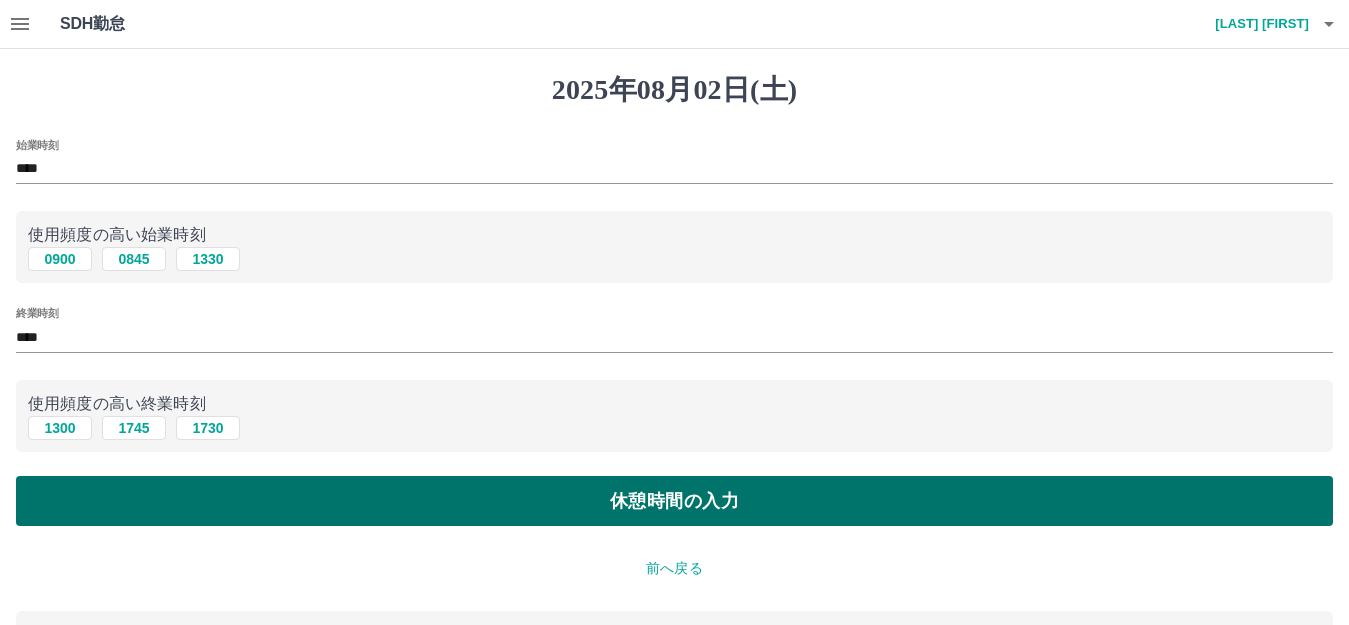 click on "休憩時間の入力" at bounding box center [674, 501] 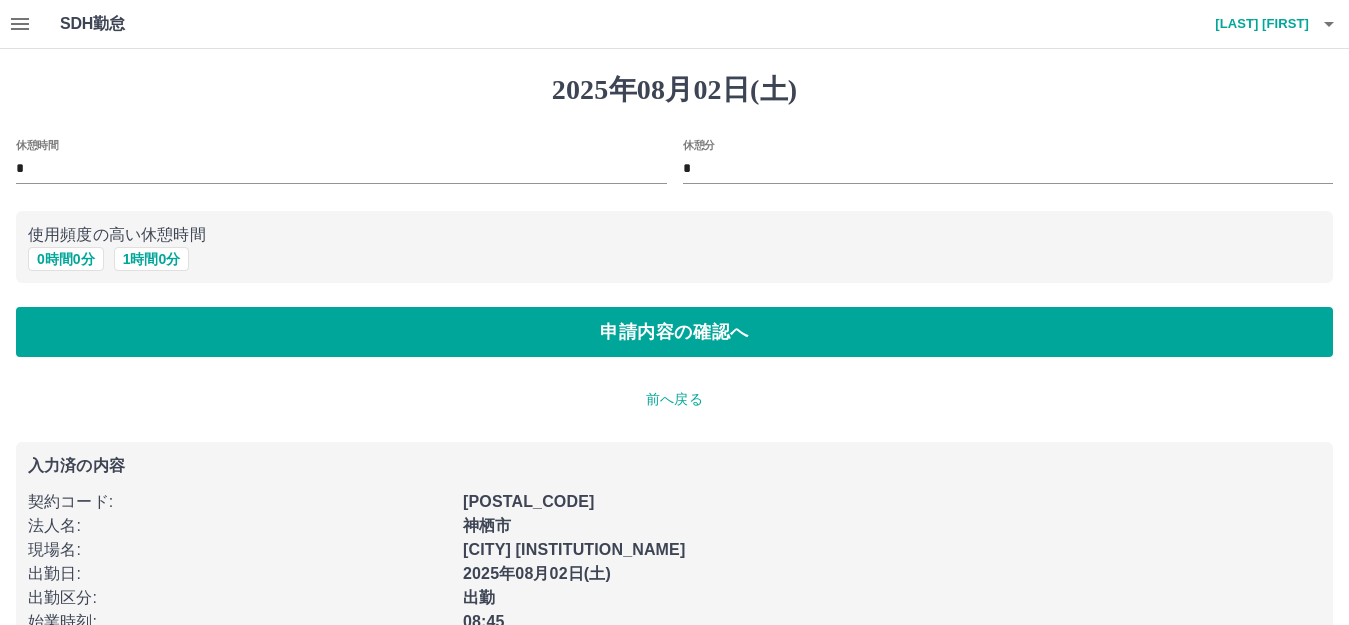 click on "1 時間 0 分" at bounding box center (152, 259) 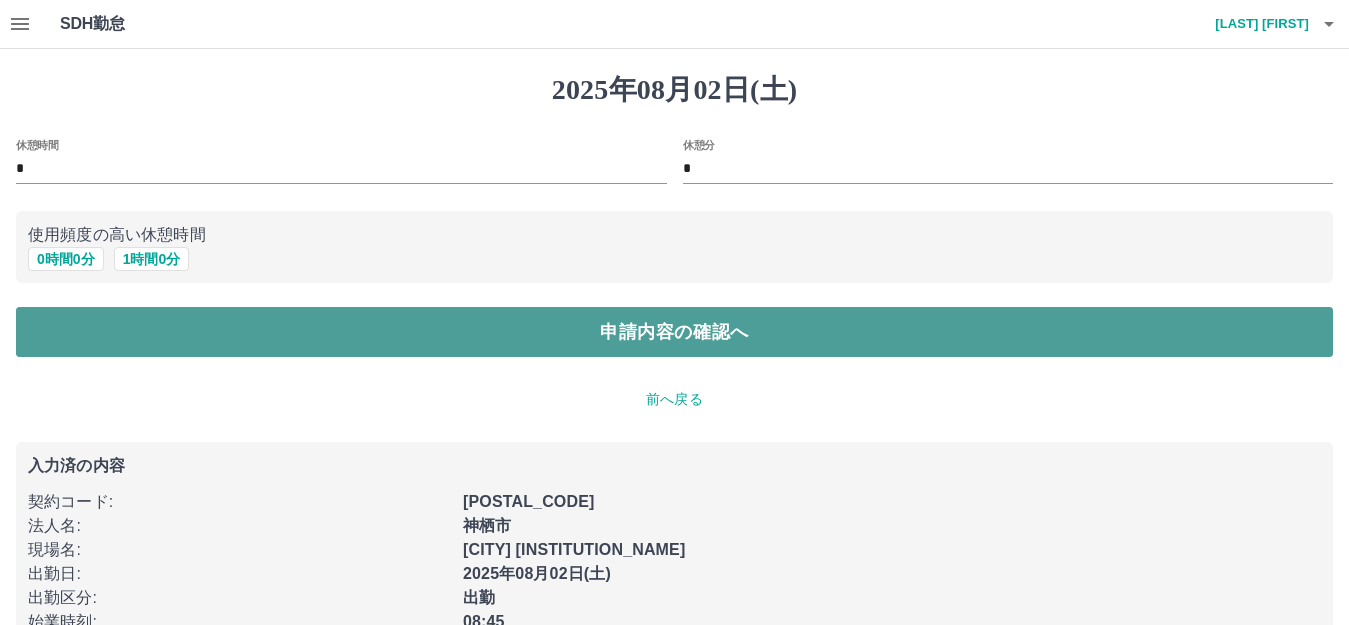 click on "申請内容の確認へ" at bounding box center (674, 332) 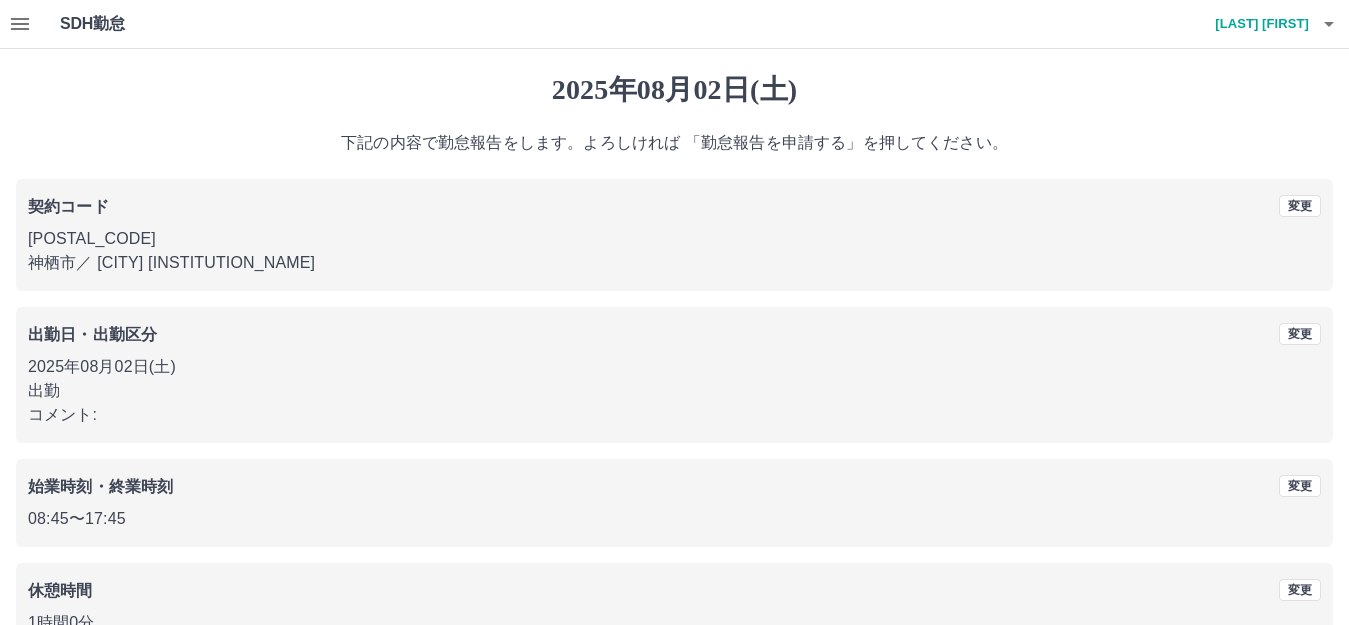 scroll, scrollTop: 124, scrollLeft: 0, axis: vertical 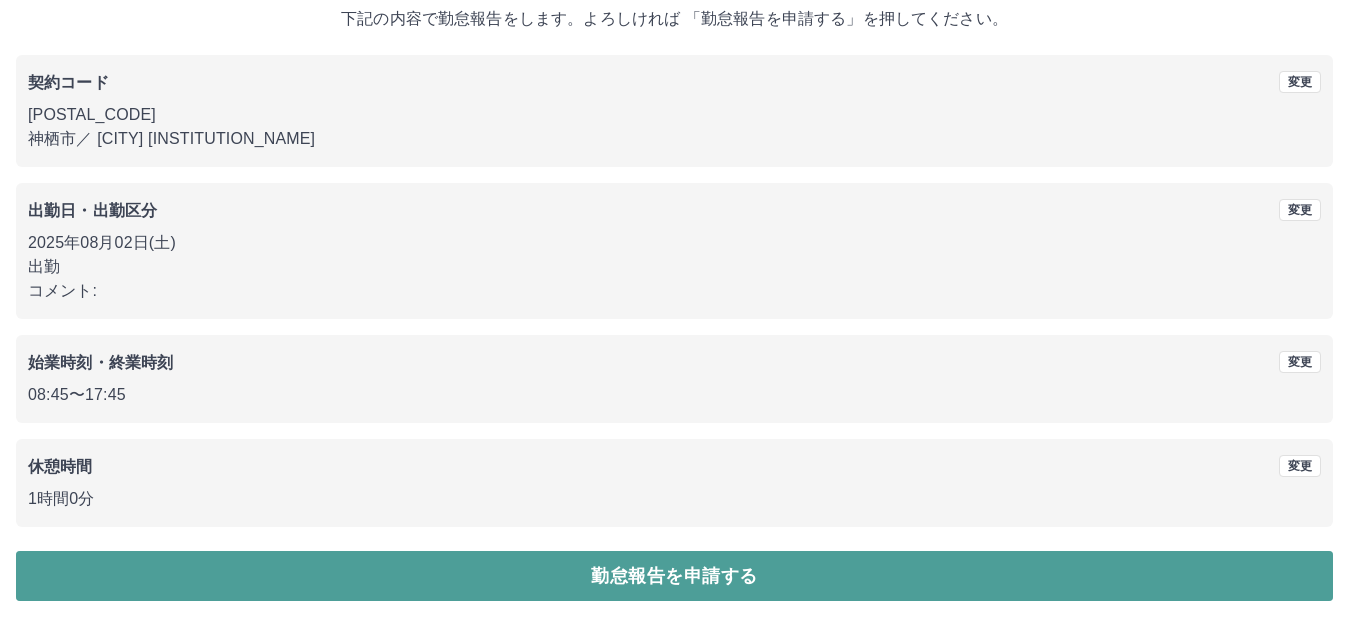 click on "勤怠報告を申請する" at bounding box center [674, 576] 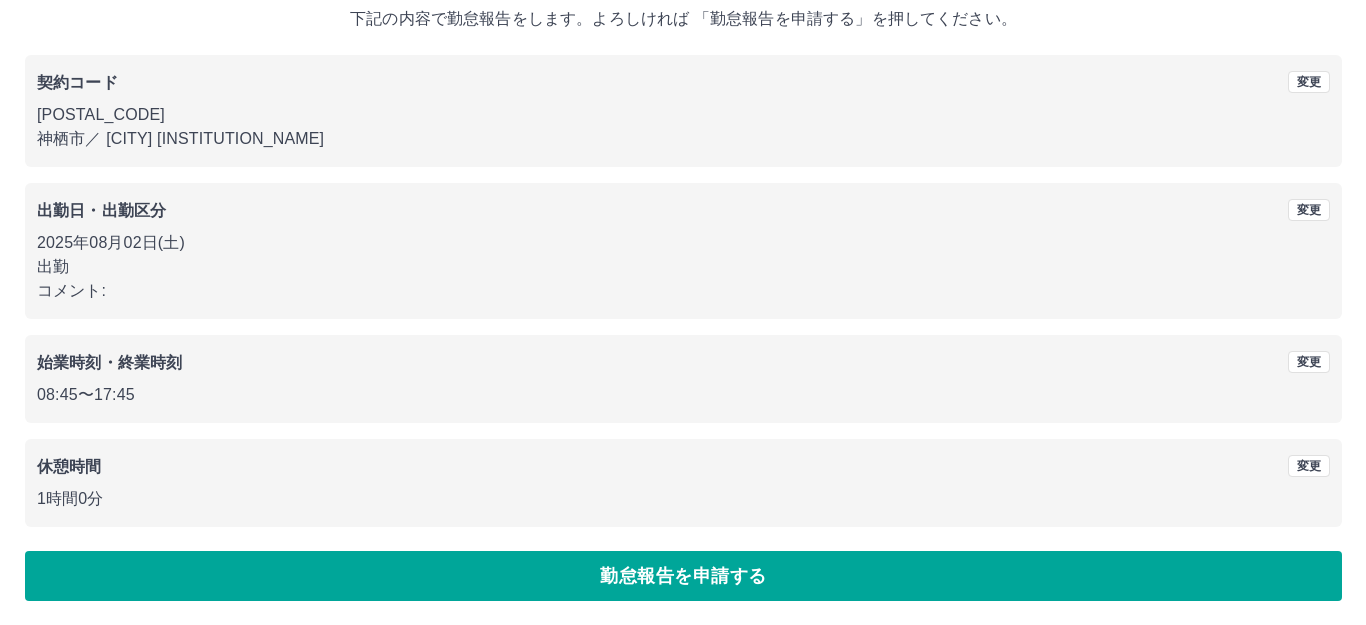 scroll, scrollTop: 0, scrollLeft: 0, axis: both 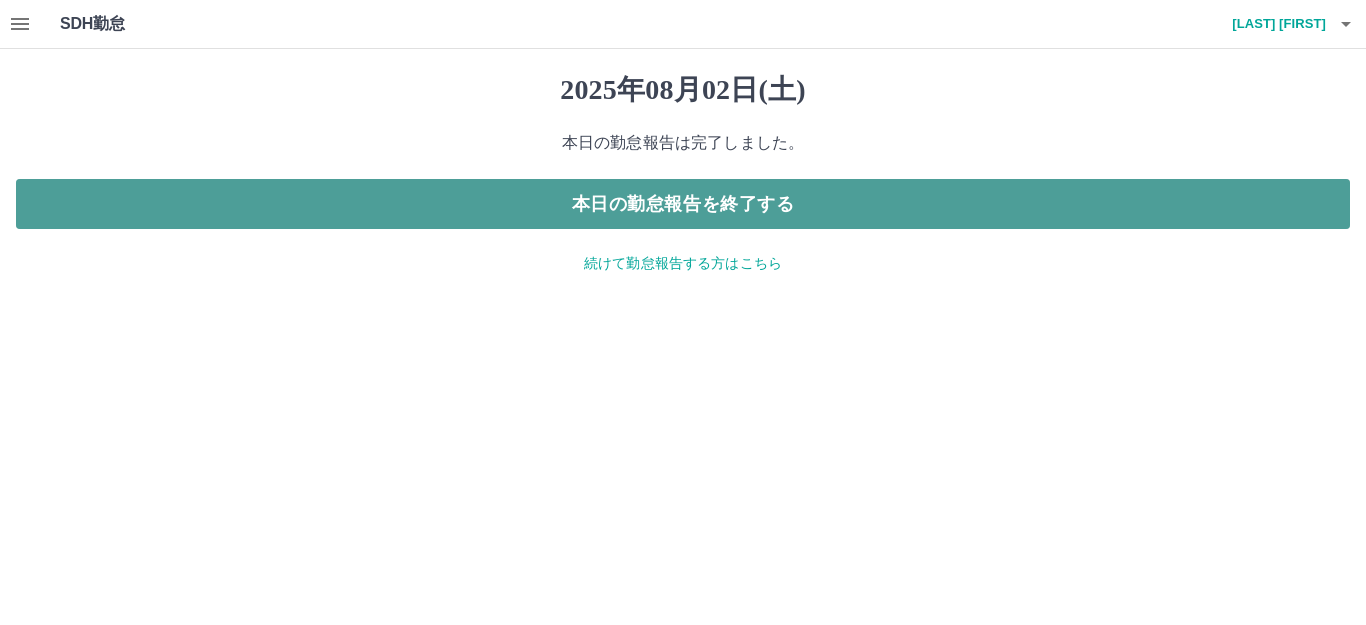 click on "本日の勤怠報告を終了する" at bounding box center [683, 204] 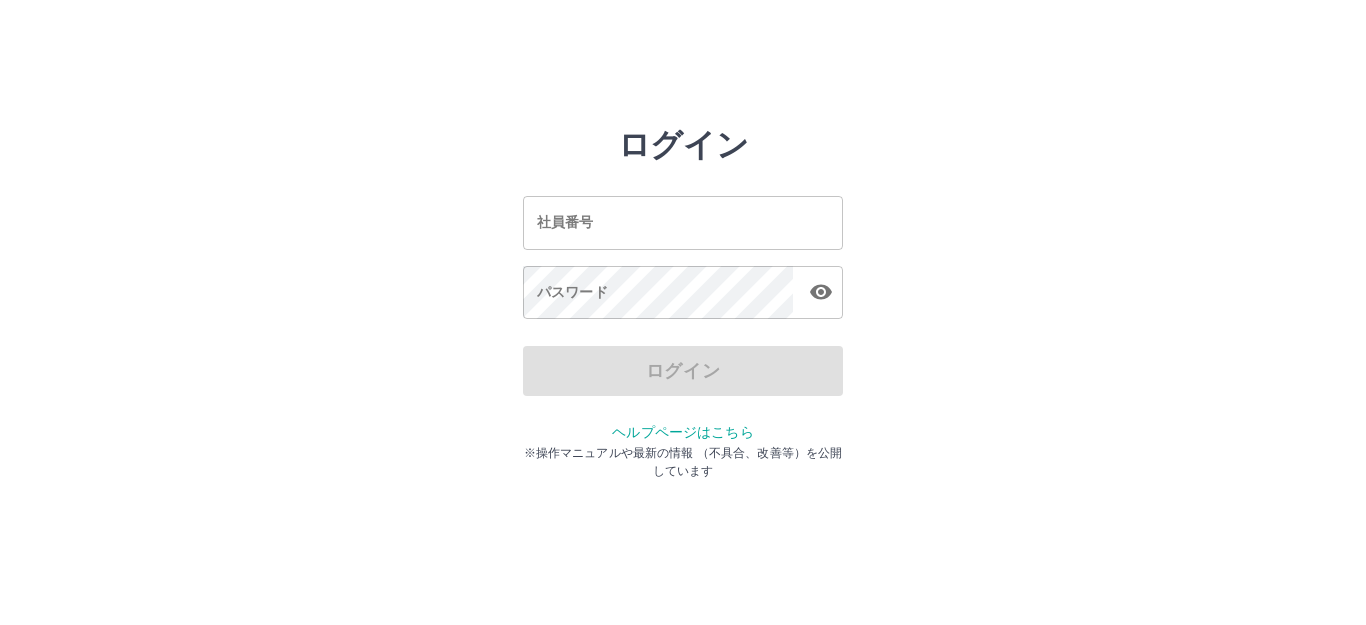 scroll, scrollTop: 0, scrollLeft: 0, axis: both 